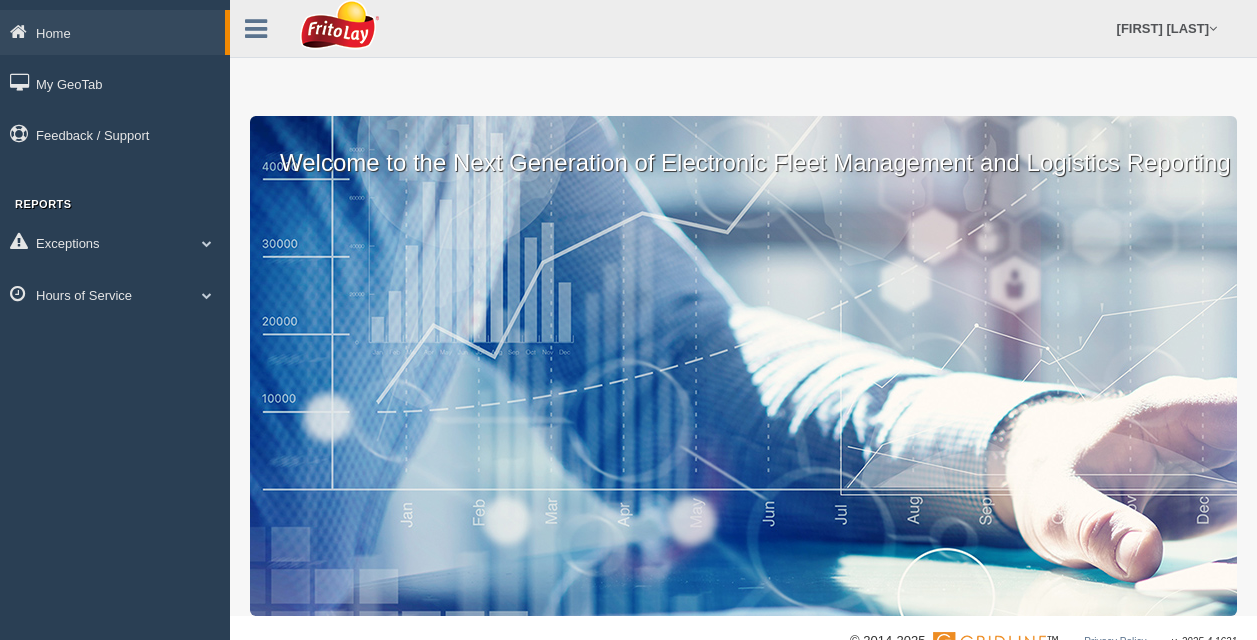 scroll, scrollTop: 0, scrollLeft: 0, axis: both 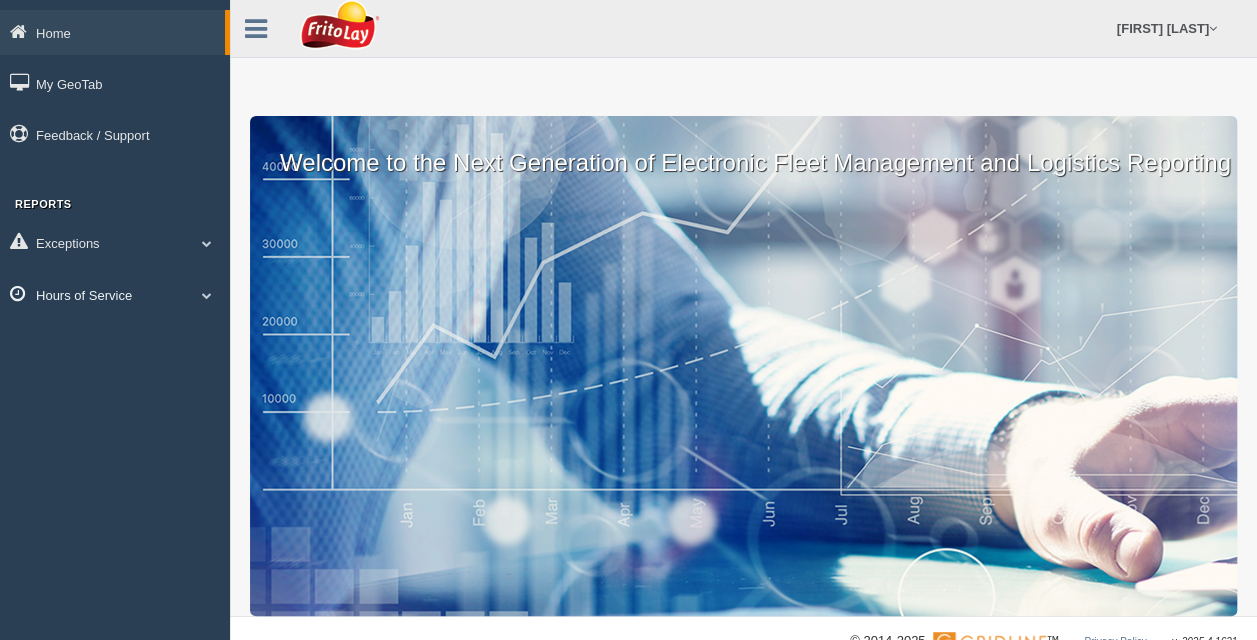 click on "Hours of Service" at bounding box center [115, 294] 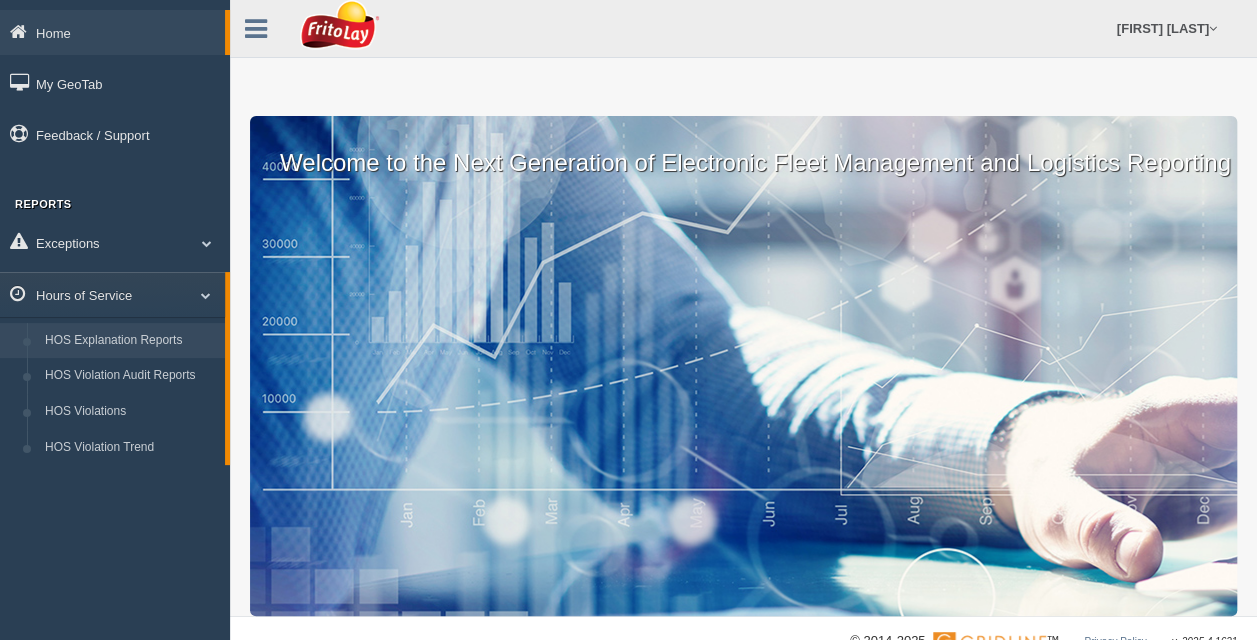 click on "HOS Explanation Reports" at bounding box center [130, 341] 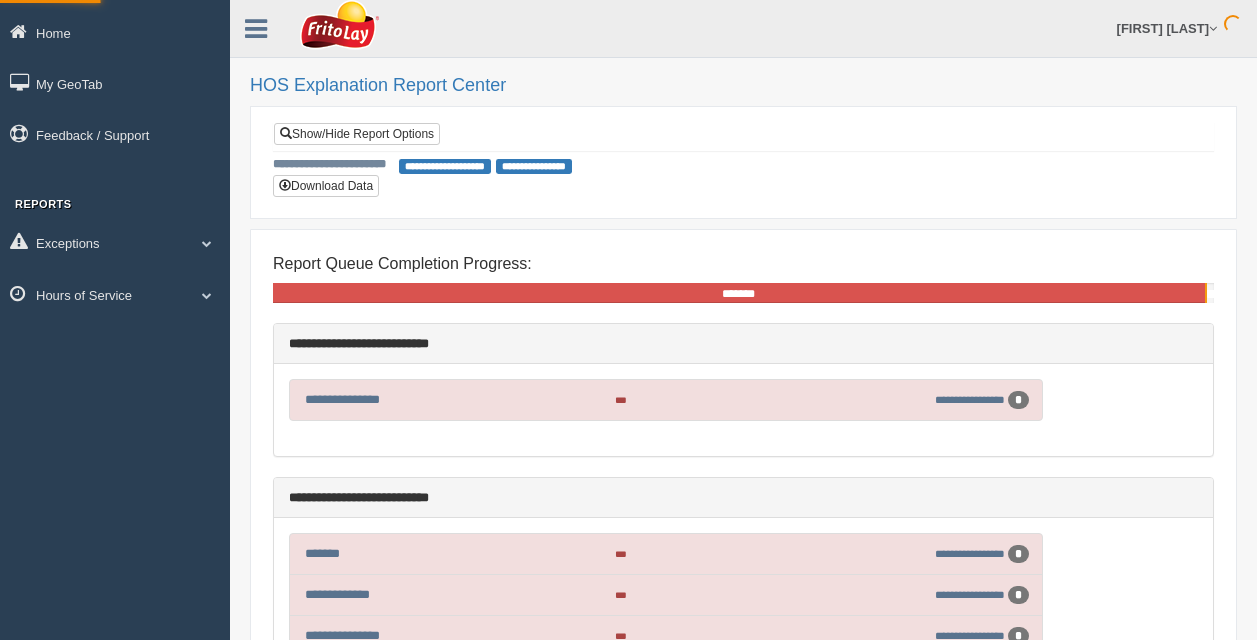 scroll, scrollTop: 0, scrollLeft: 0, axis: both 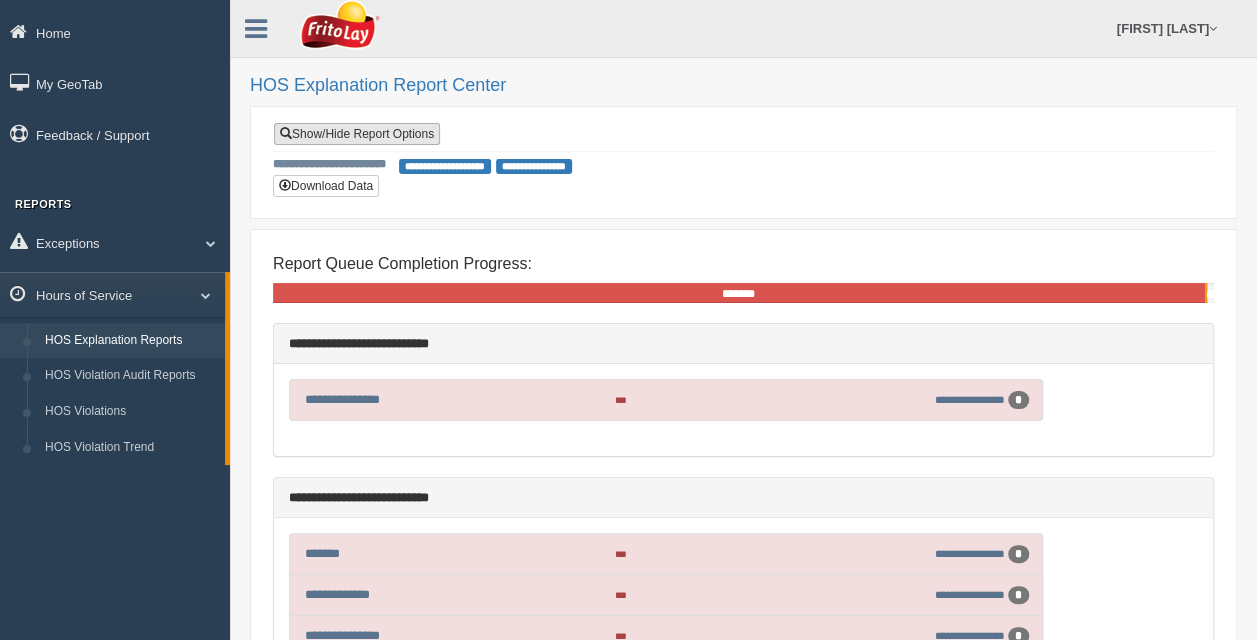 click on "Show/Hide Report Options" at bounding box center (357, 134) 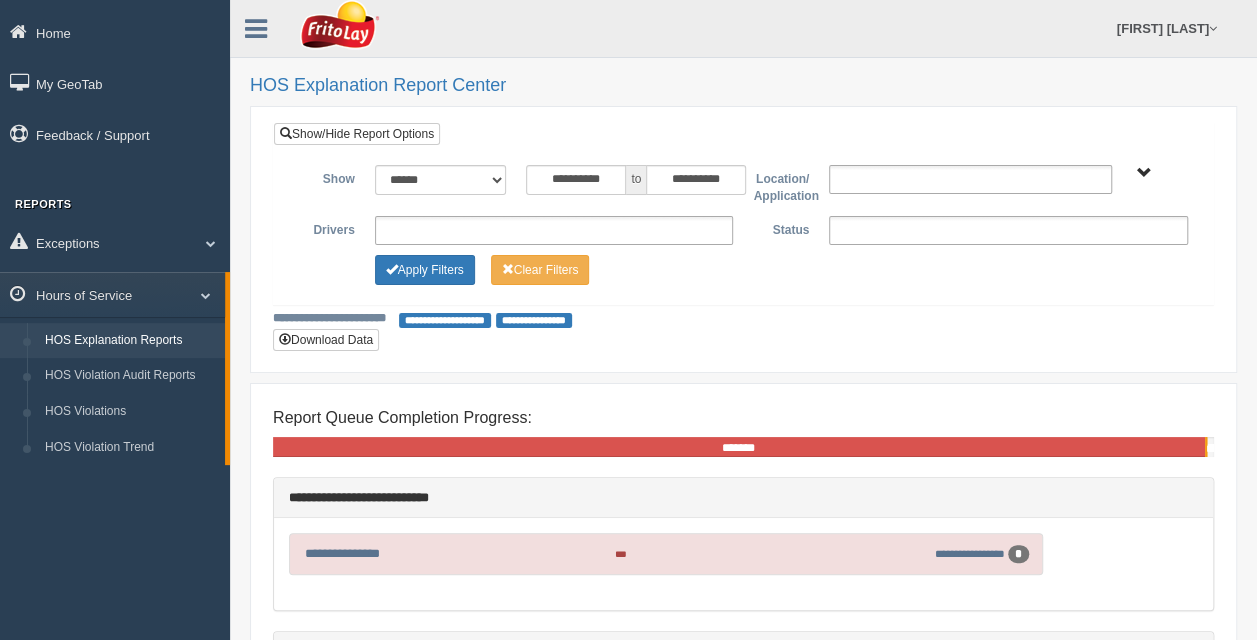 click on "**********" at bounding box center [554, 230] 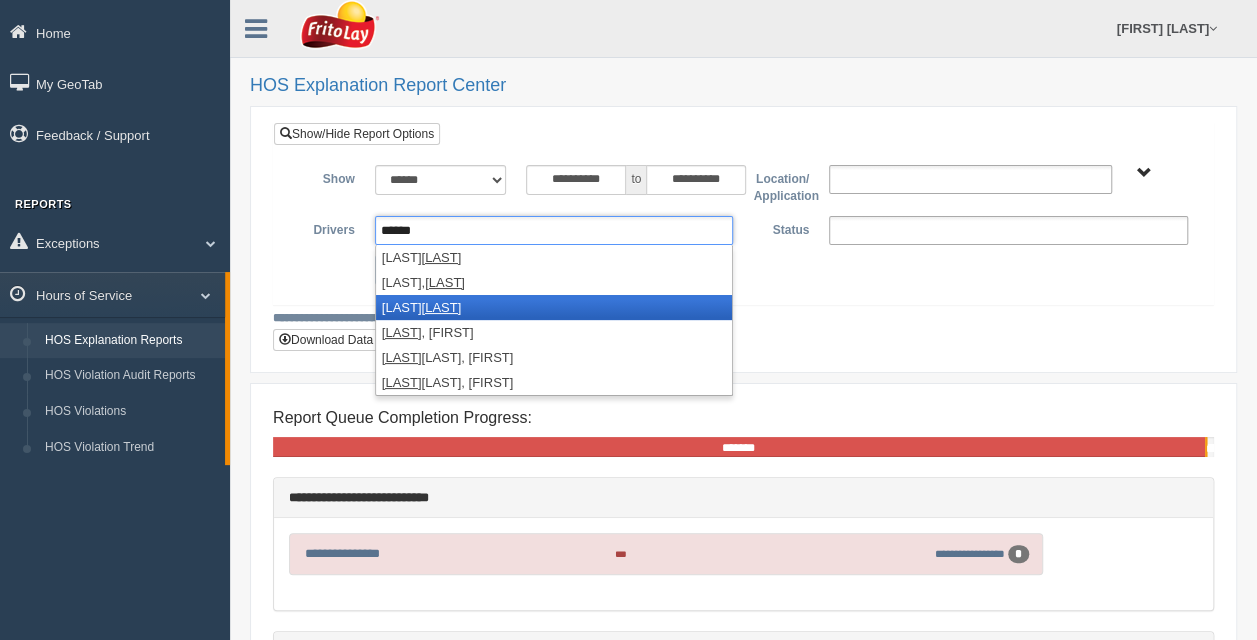 type on "******" 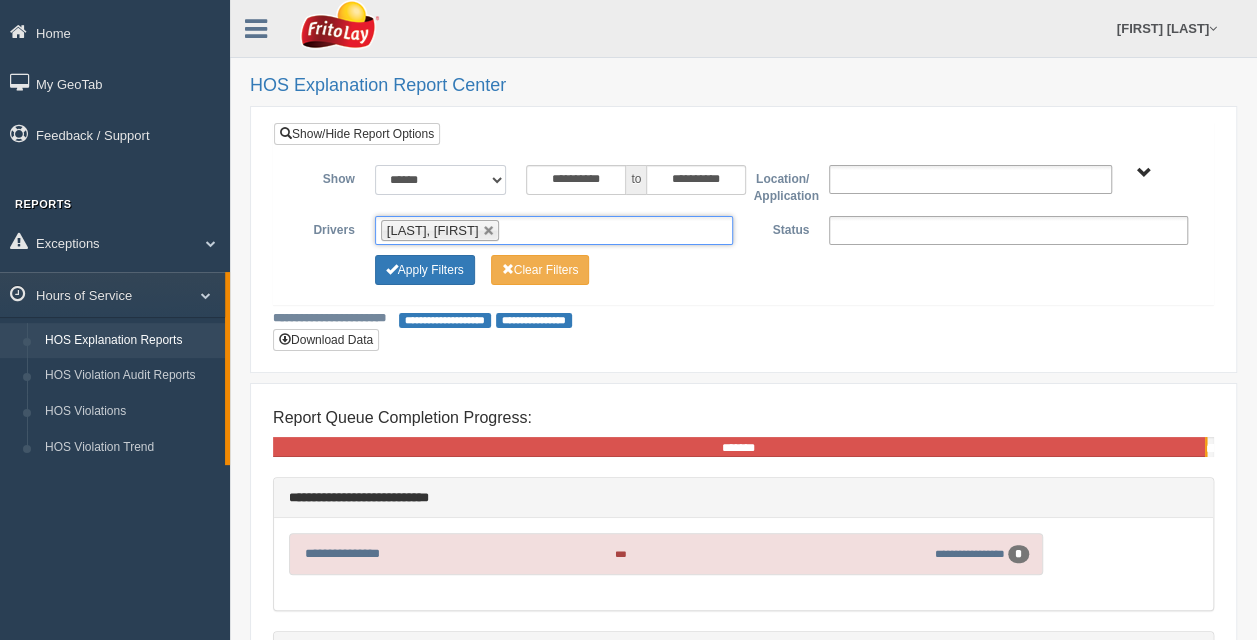 click on "**********" at bounding box center (441, 180) 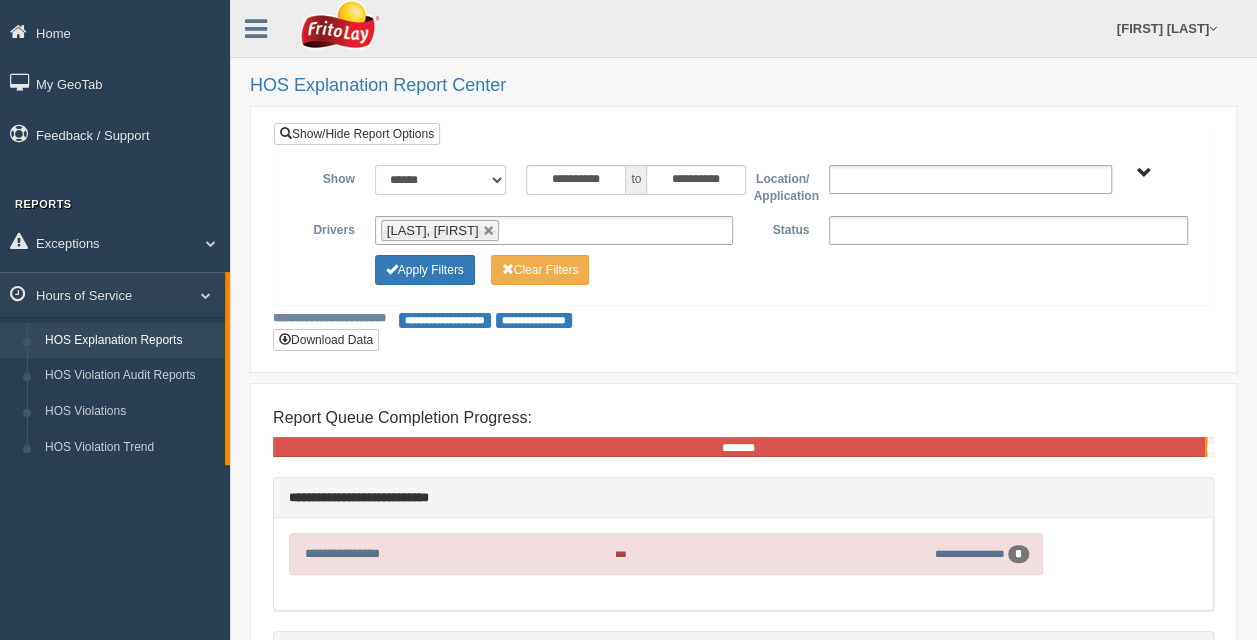 select on "**********" 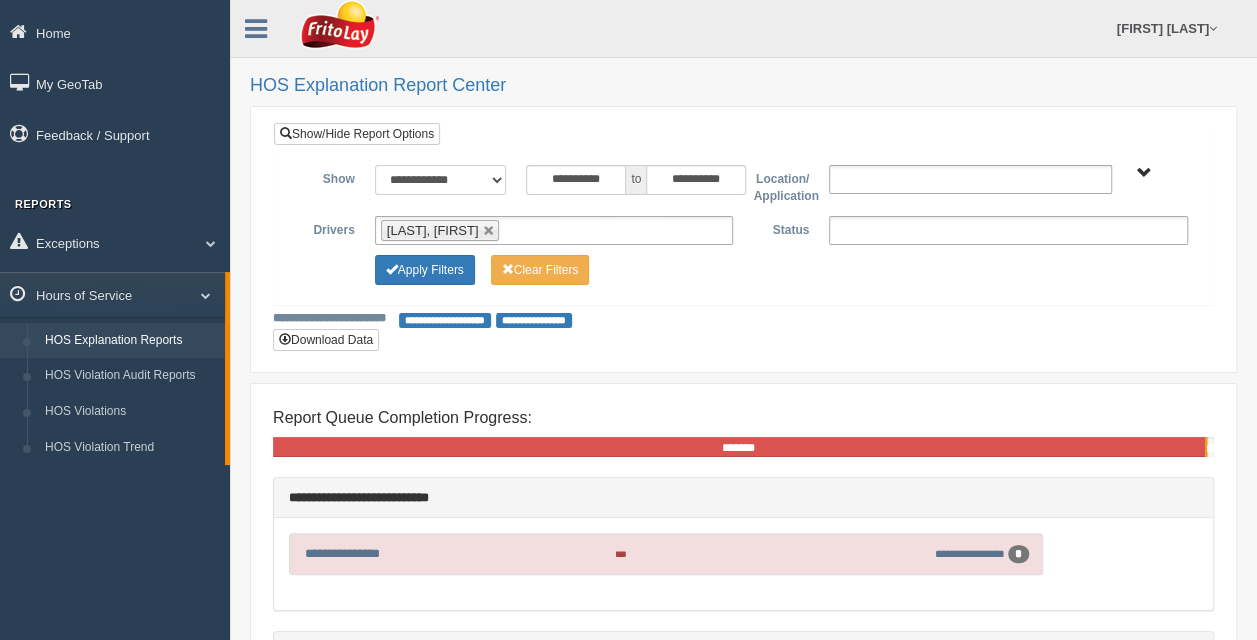 click on "**********" at bounding box center [441, 180] 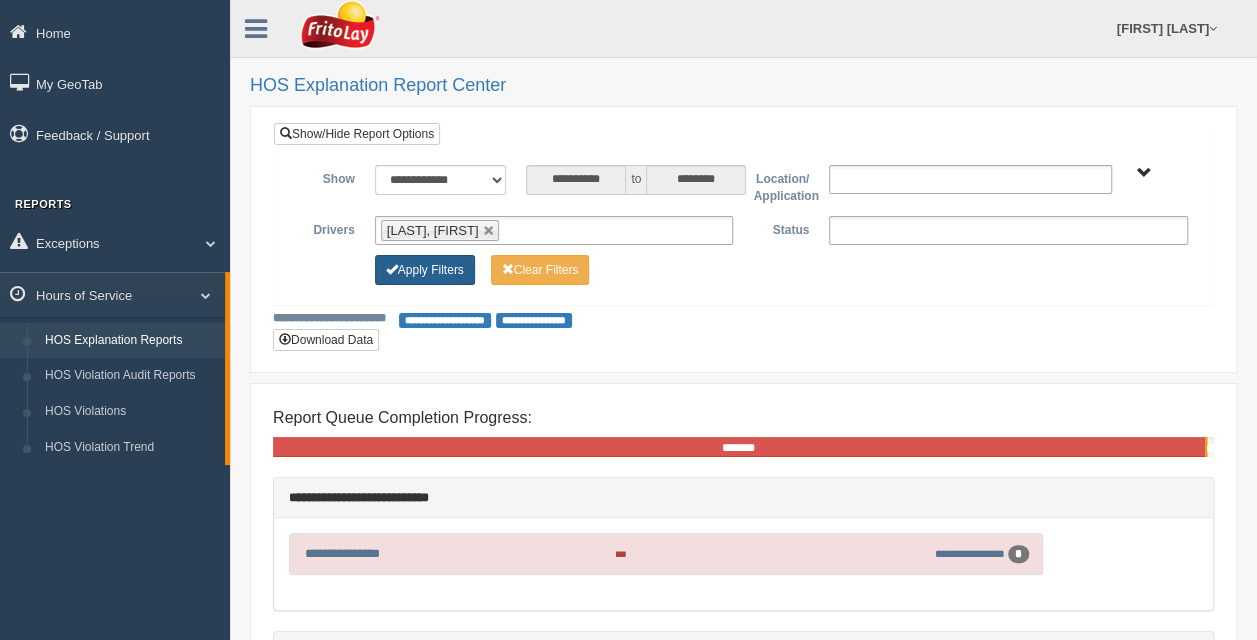 click on "Apply Filters" at bounding box center [425, 270] 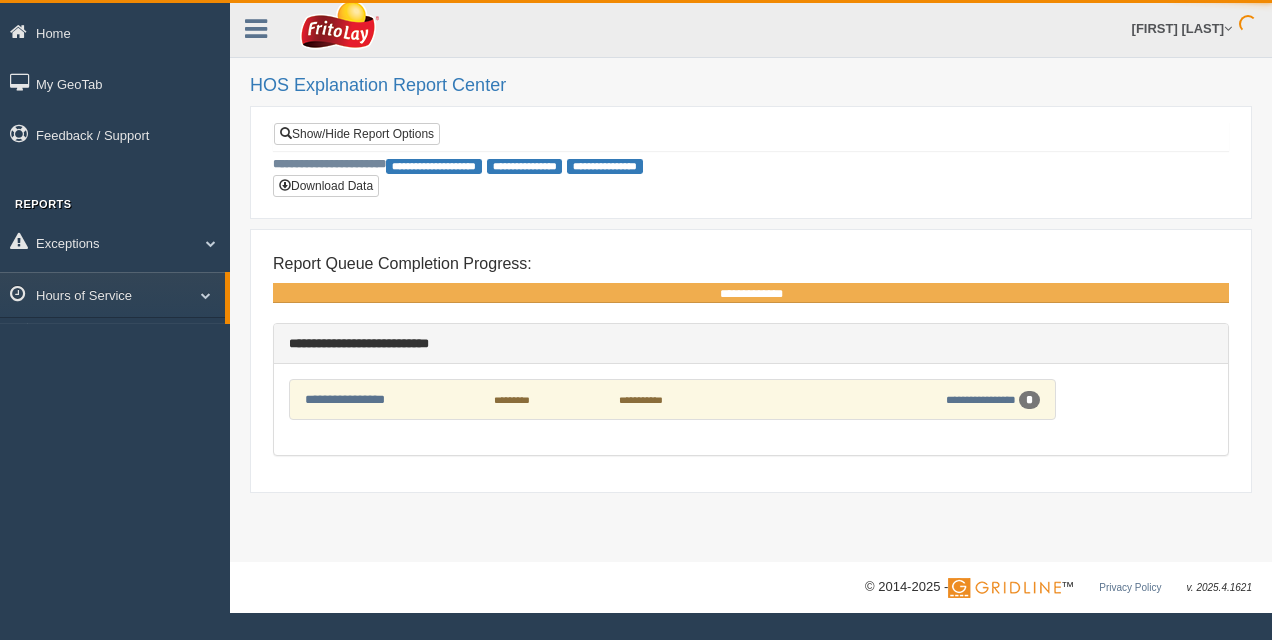 scroll, scrollTop: 0, scrollLeft: 0, axis: both 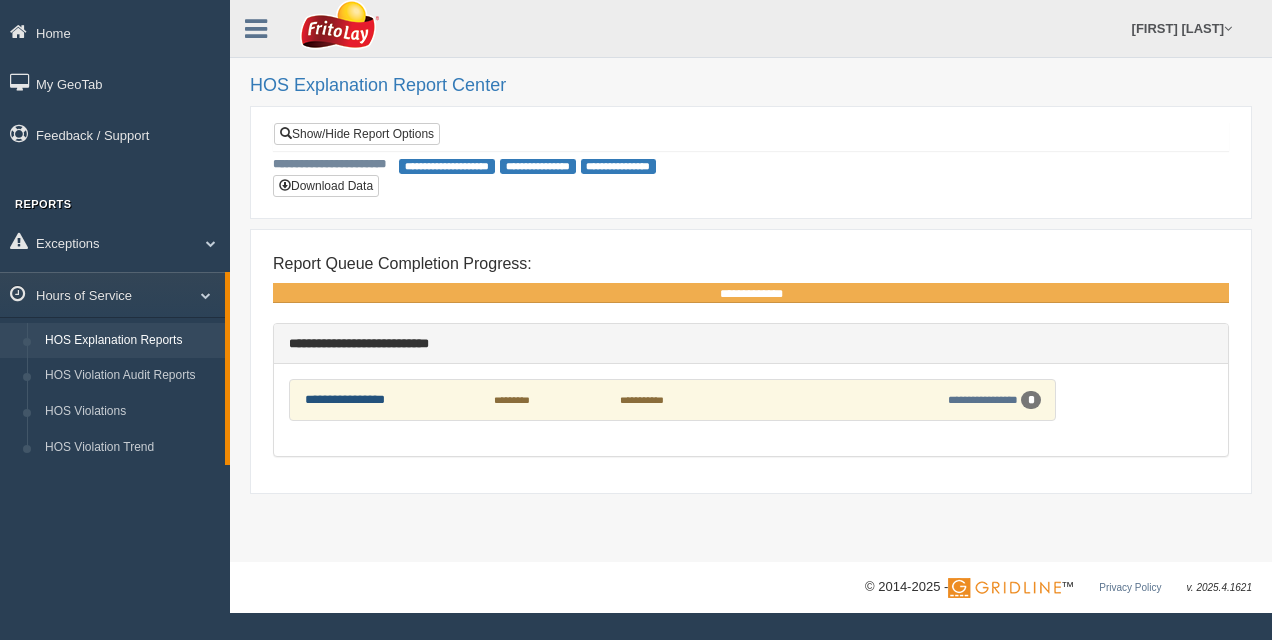 click on "**********" at bounding box center (345, 399) 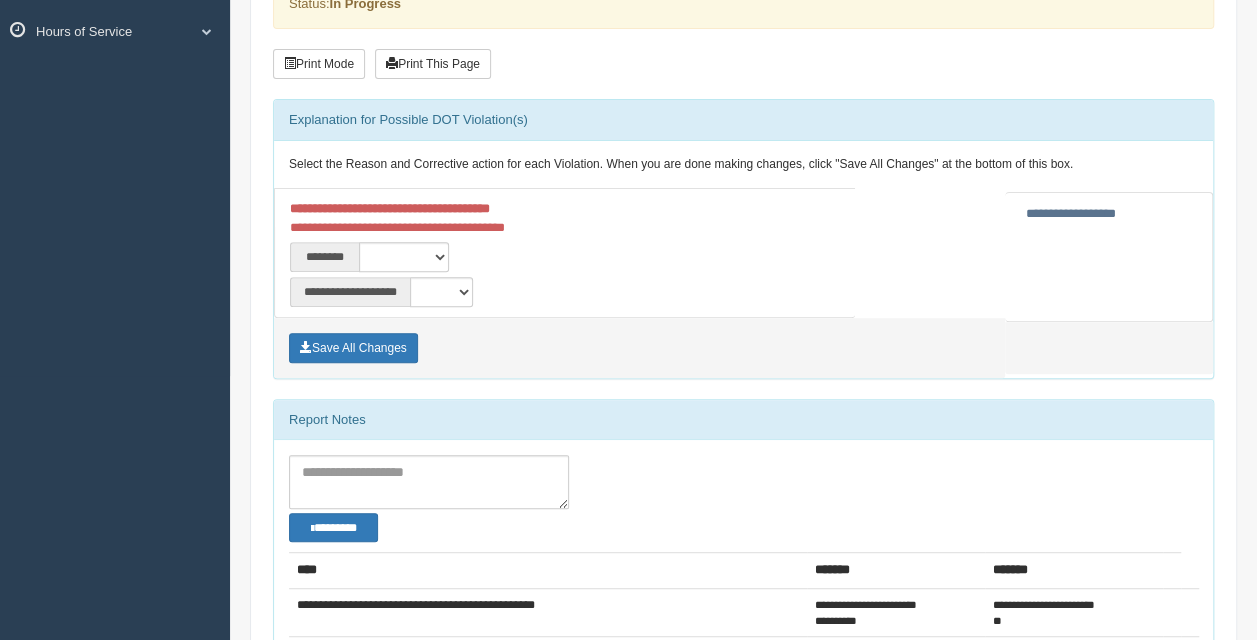scroll, scrollTop: 200, scrollLeft: 0, axis: vertical 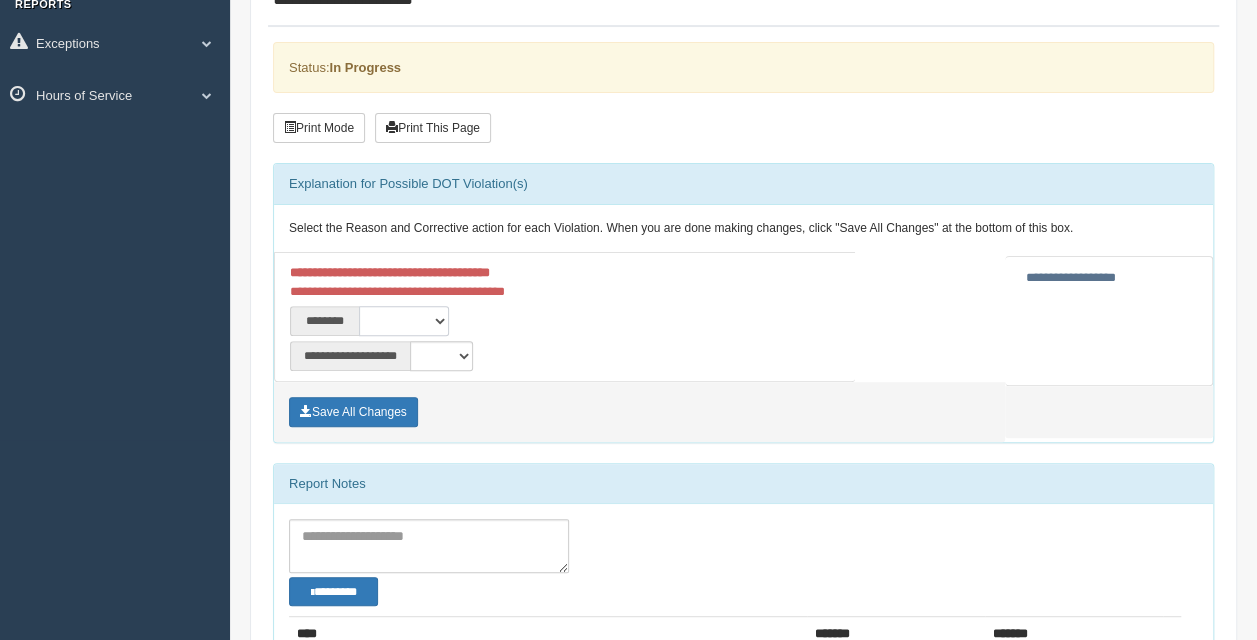 click on "**********" at bounding box center [404, 321] 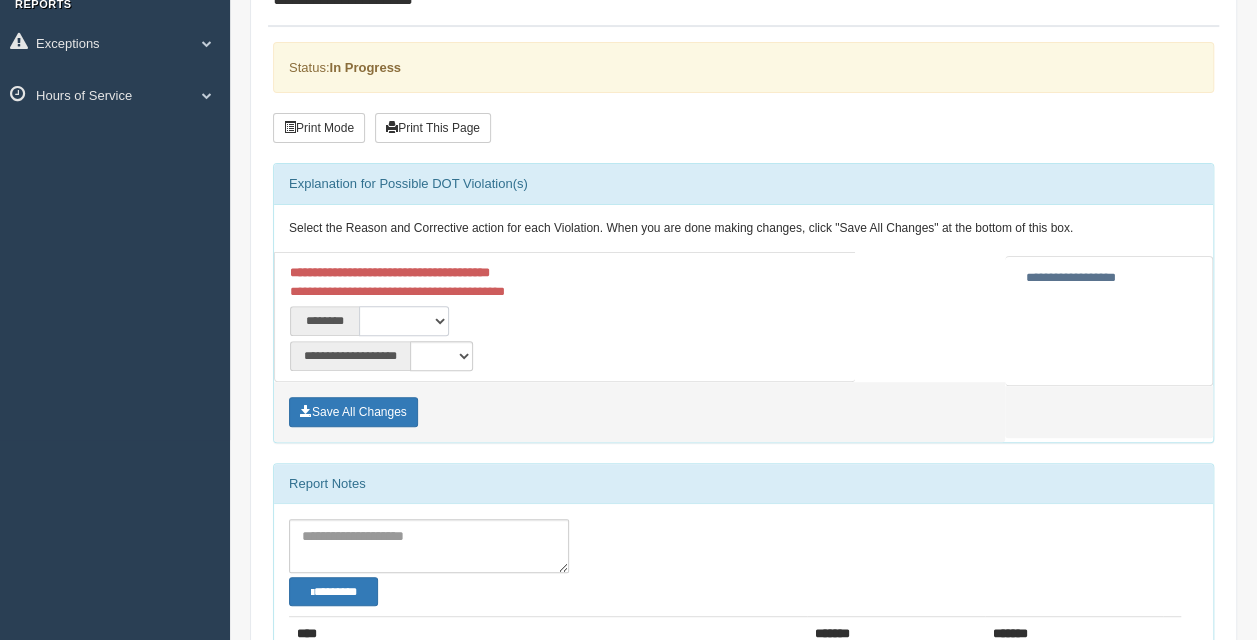 click on "**********" at bounding box center [404, 321] 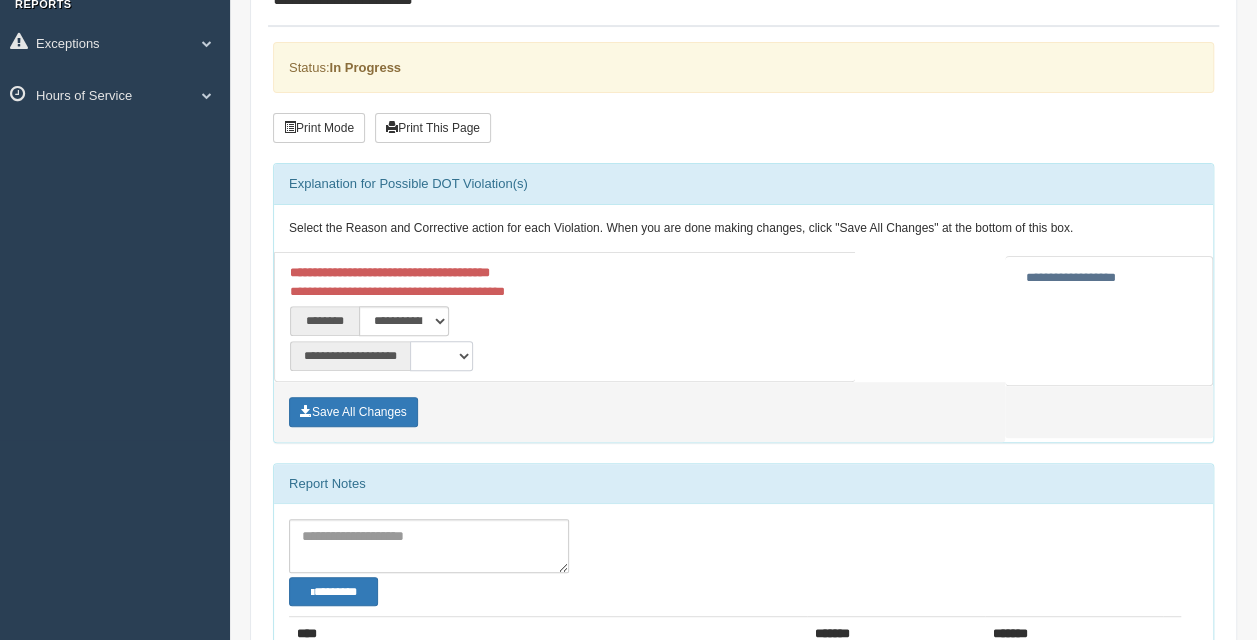 click on "**********" at bounding box center (441, 356) 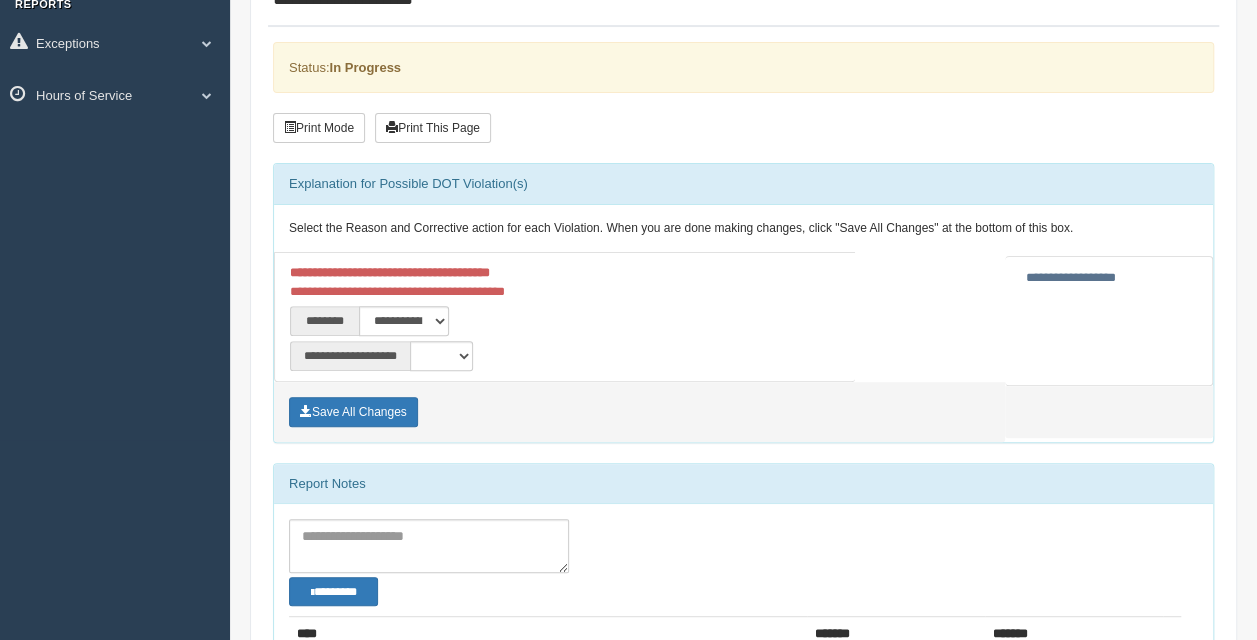 click on "**********" at bounding box center (565, 318) 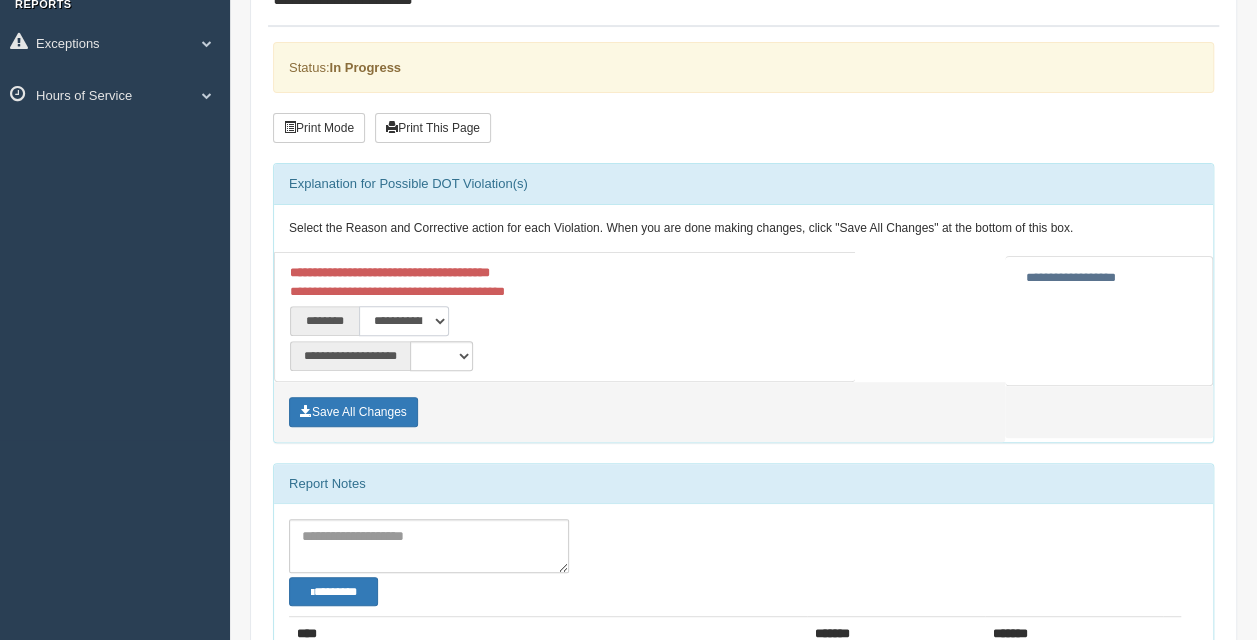 click on "**********" at bounding box center (404, 321) 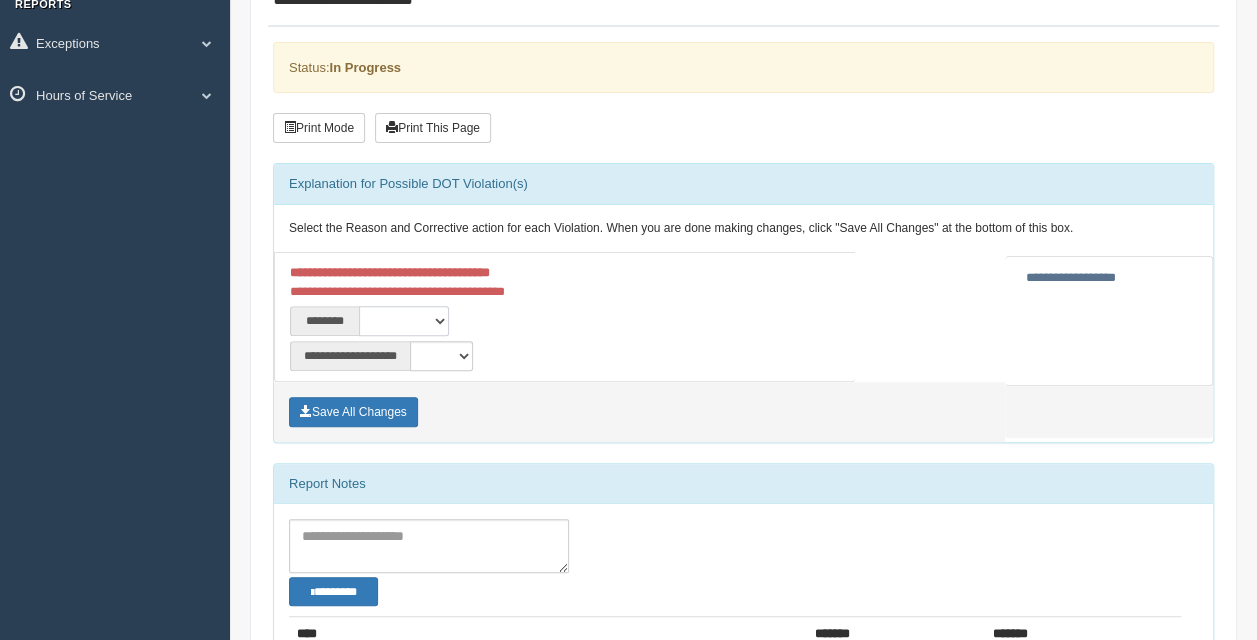click on "**********" at bounding box center (404, 321) 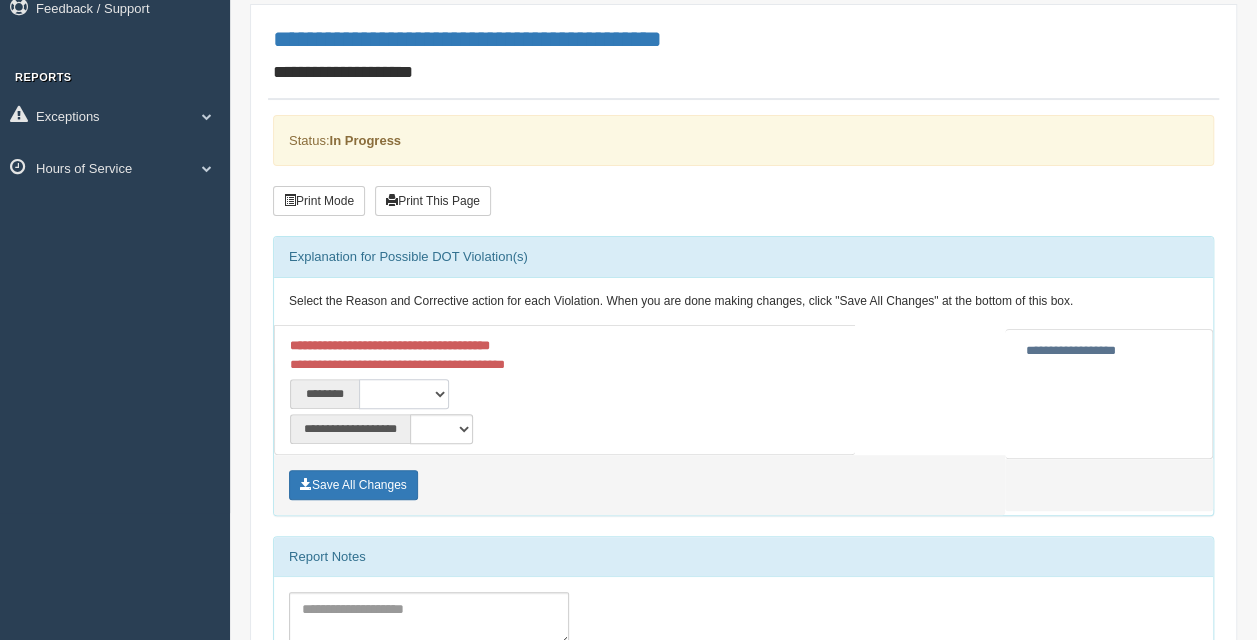 scroll, scrollTop: 0, scrollLeft: 0, axis: both 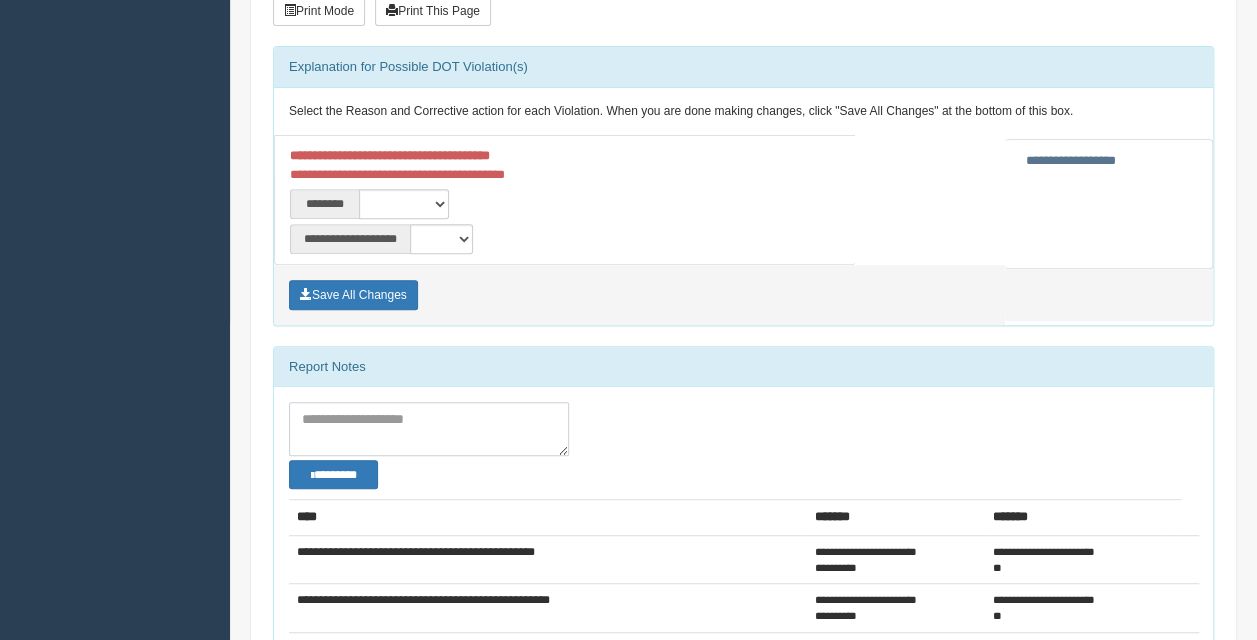 click at bounding box center (429, 429) 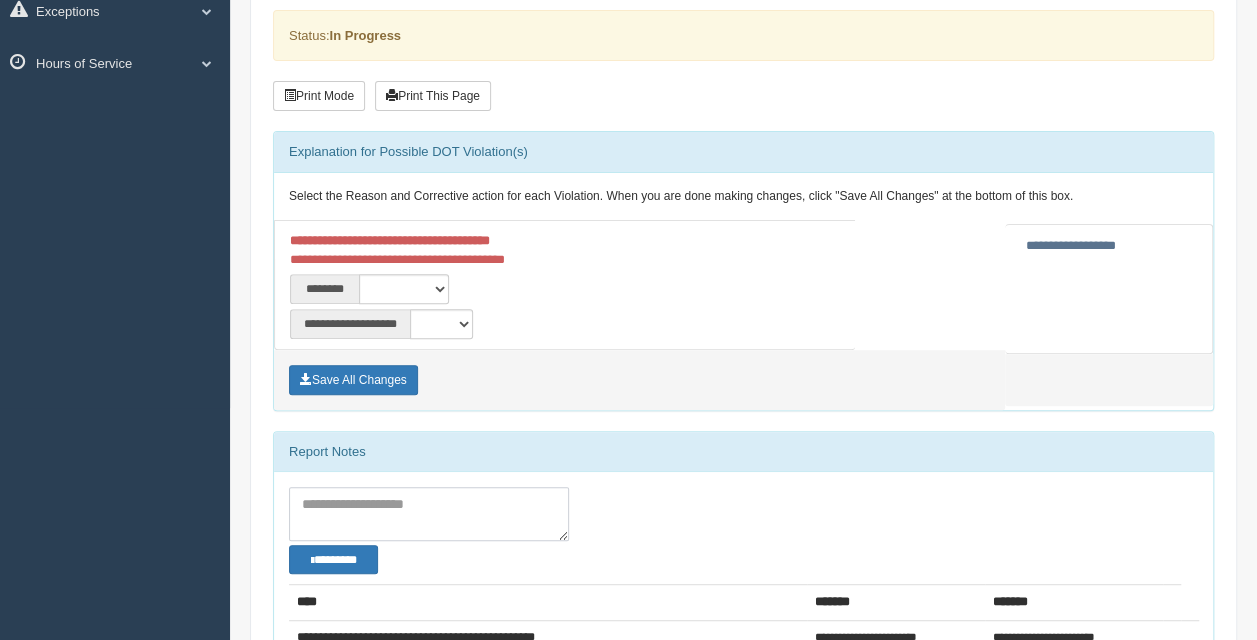 scroll, scrollTop: 217, scrollLeft: 0, axis: vertical 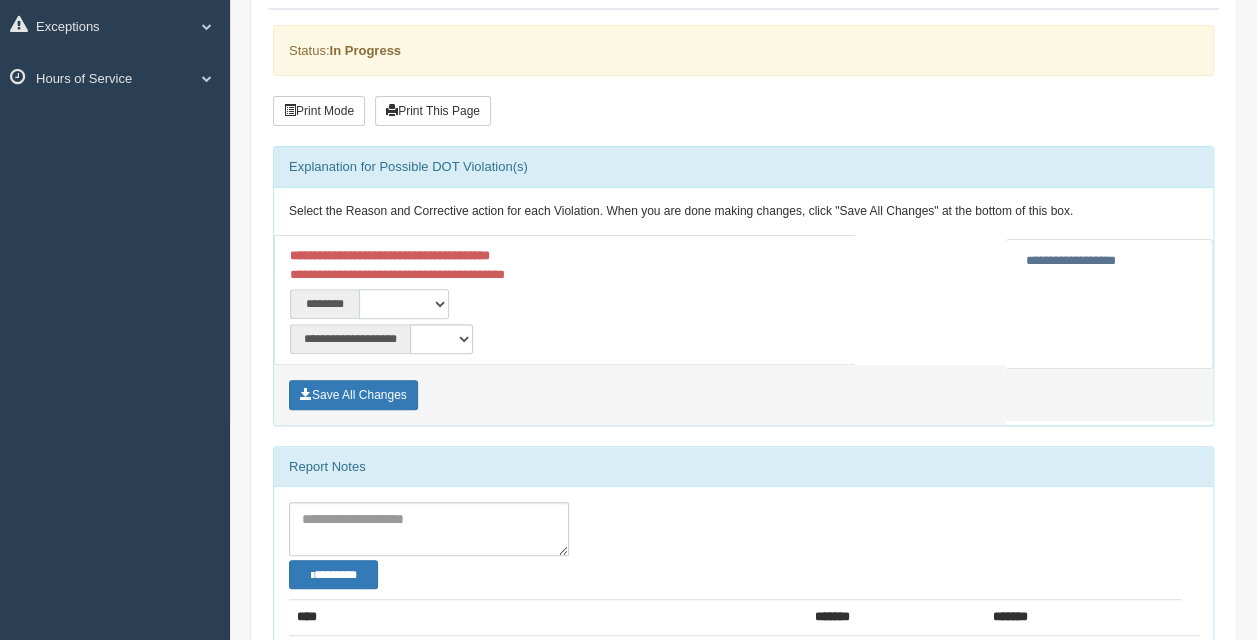 click on "**********" at bounding box center [404, 304] 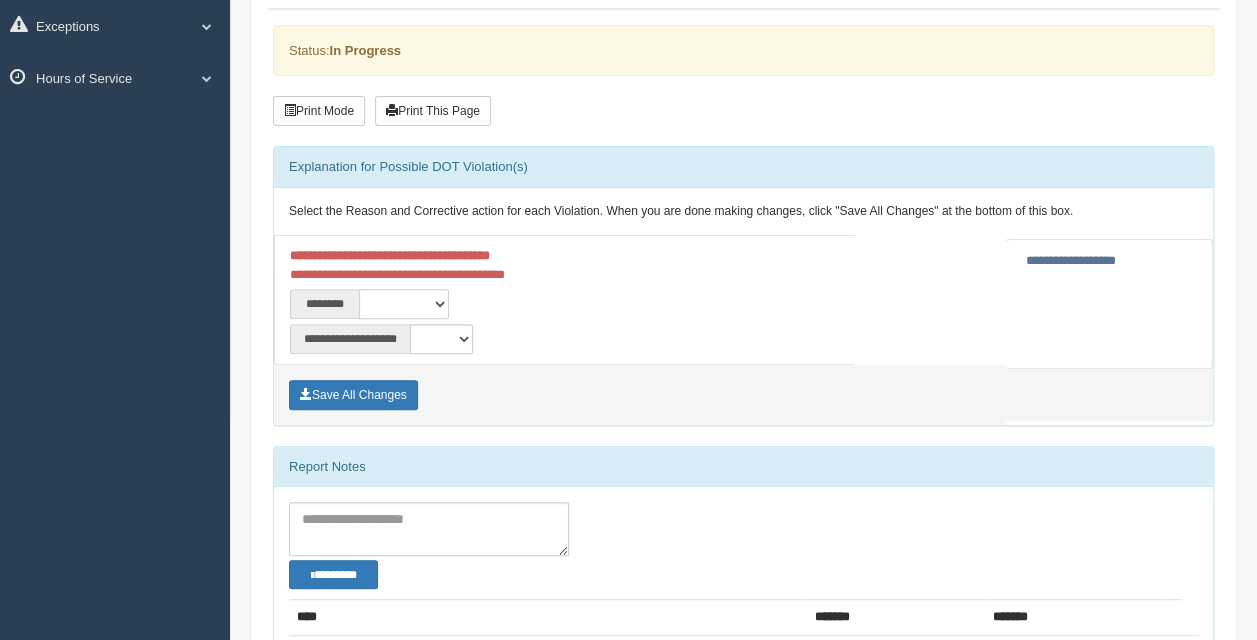 select on "****" 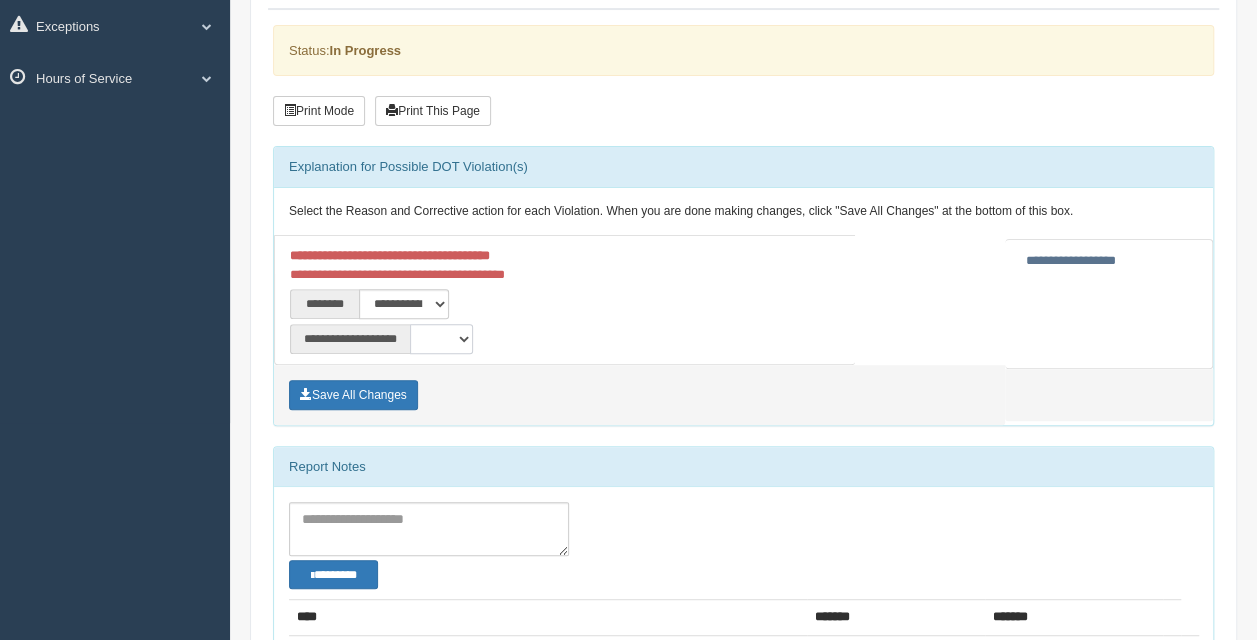 click on "**********" at bounding box center (441, 339) 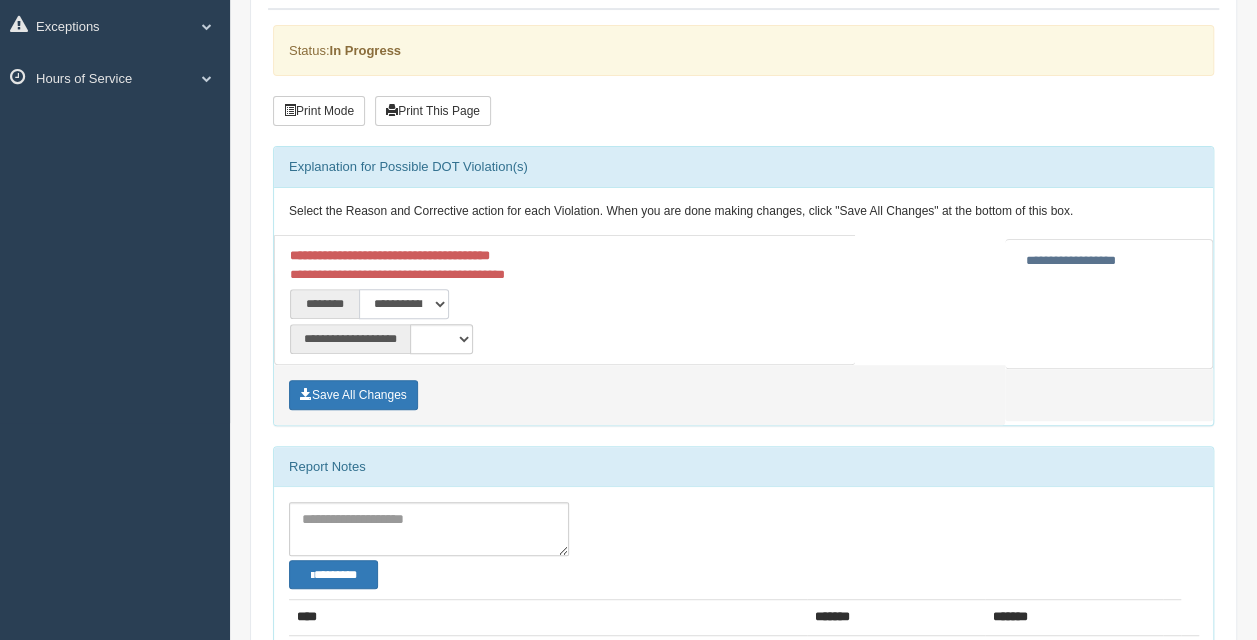 click on "**********" at bounding box center (404, 304) 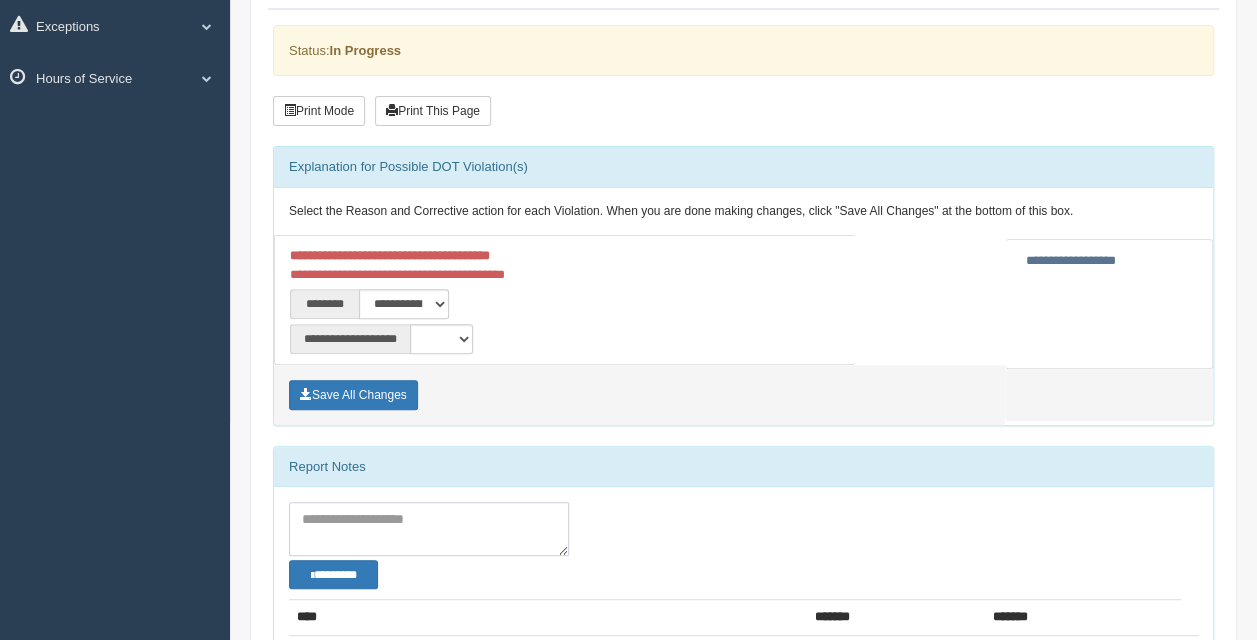 click at bounding box center (429, 529) 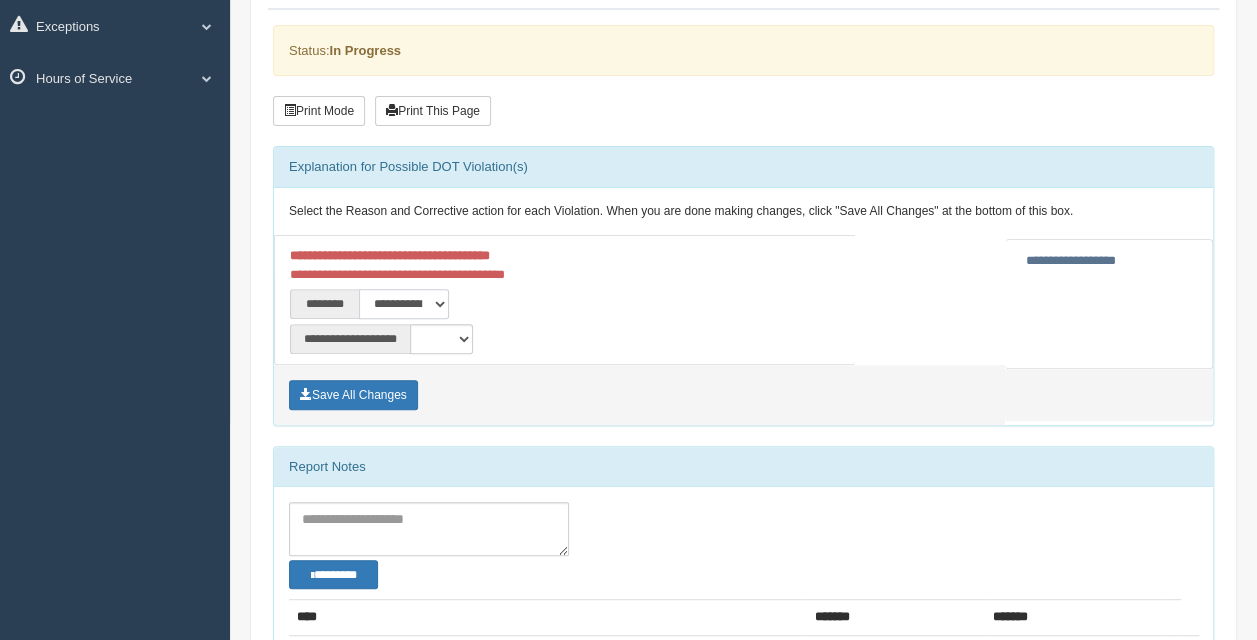 click on "**********" at bounding box center [404, 304] 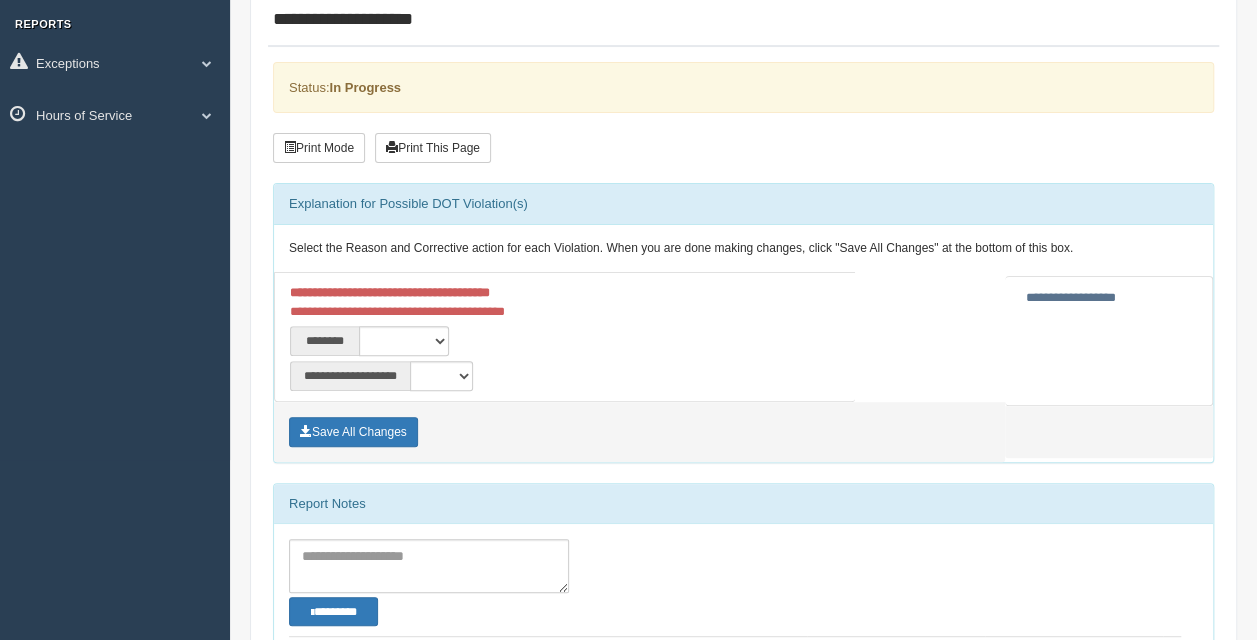 scroll, scrollTop: 200, scrollLeft: 0, axis: vertical 